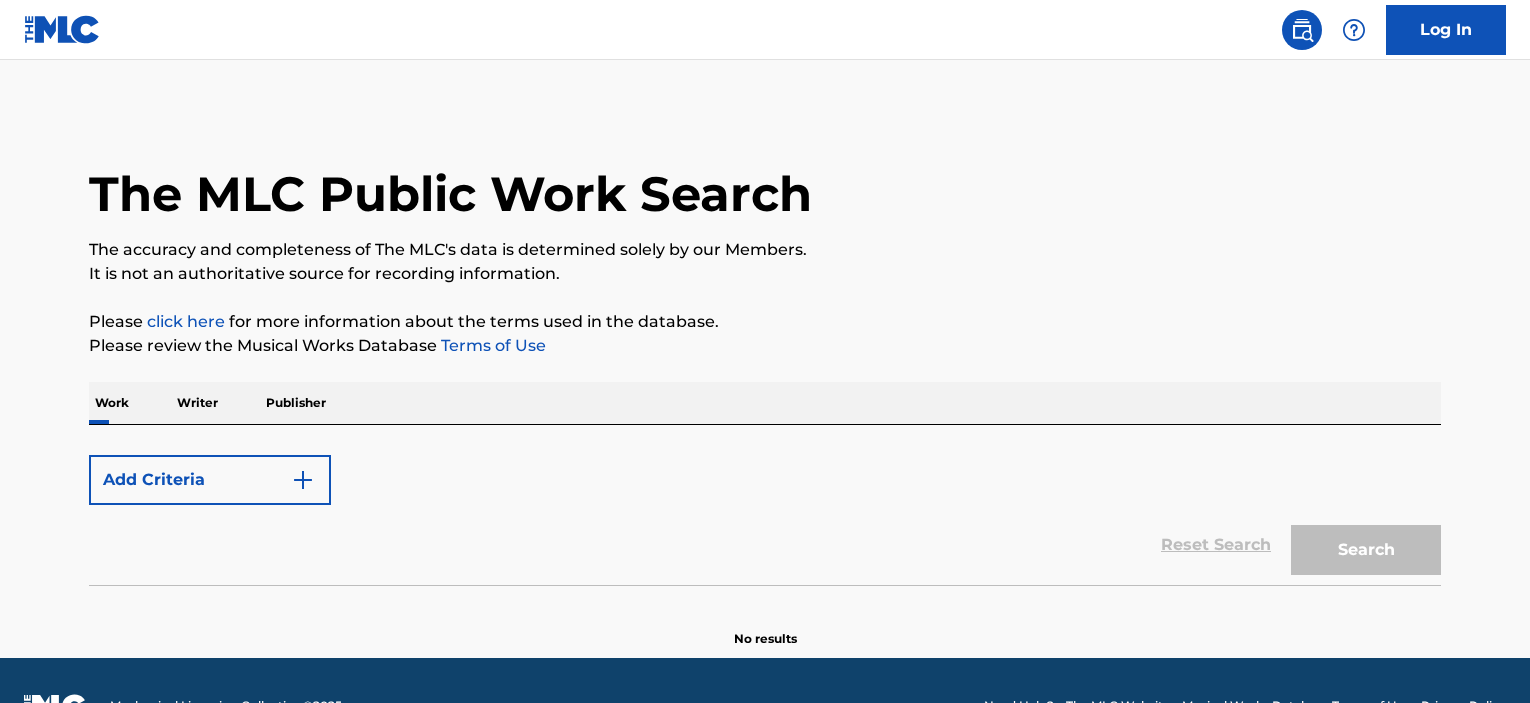 scroll, scrollTop: 0, scrollLeft: 0, axis: both 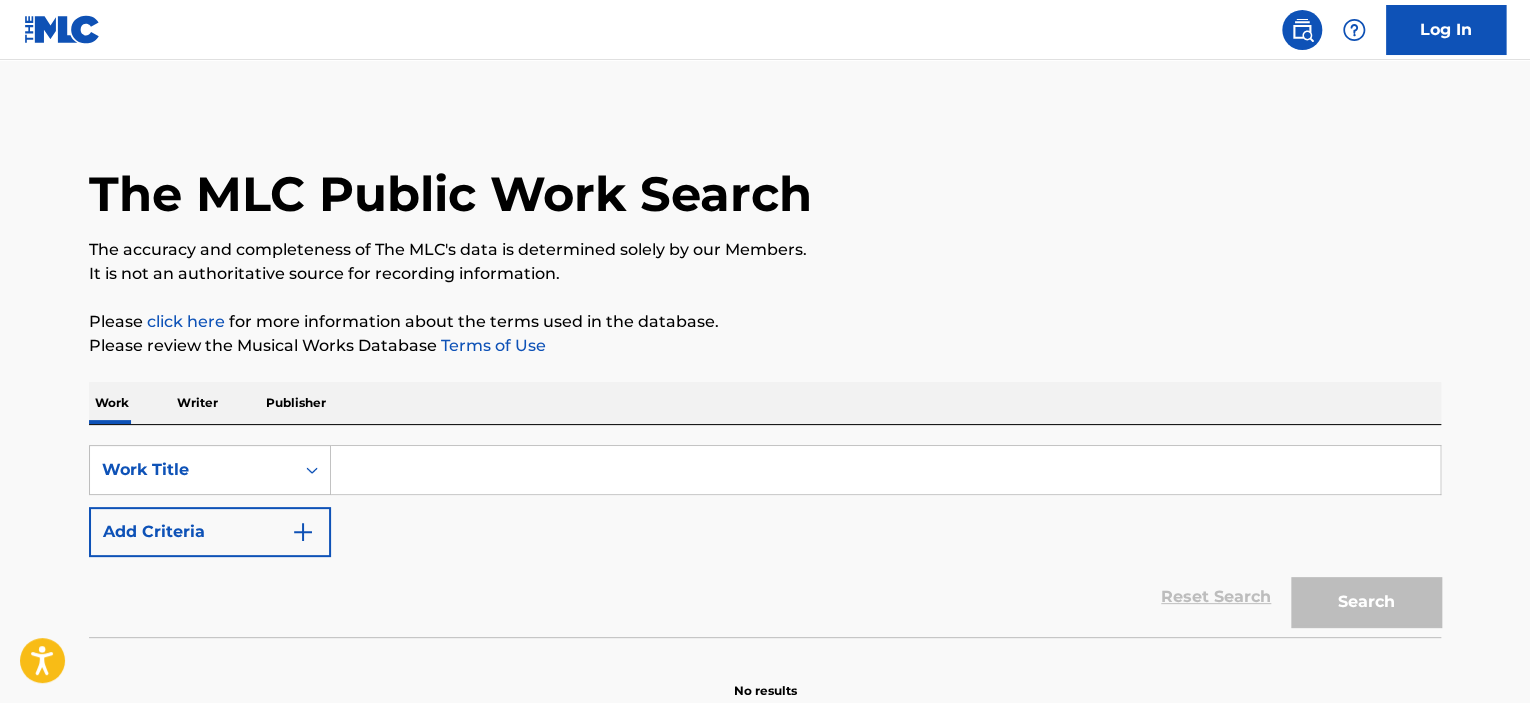 click at bounding box center [885, 470] 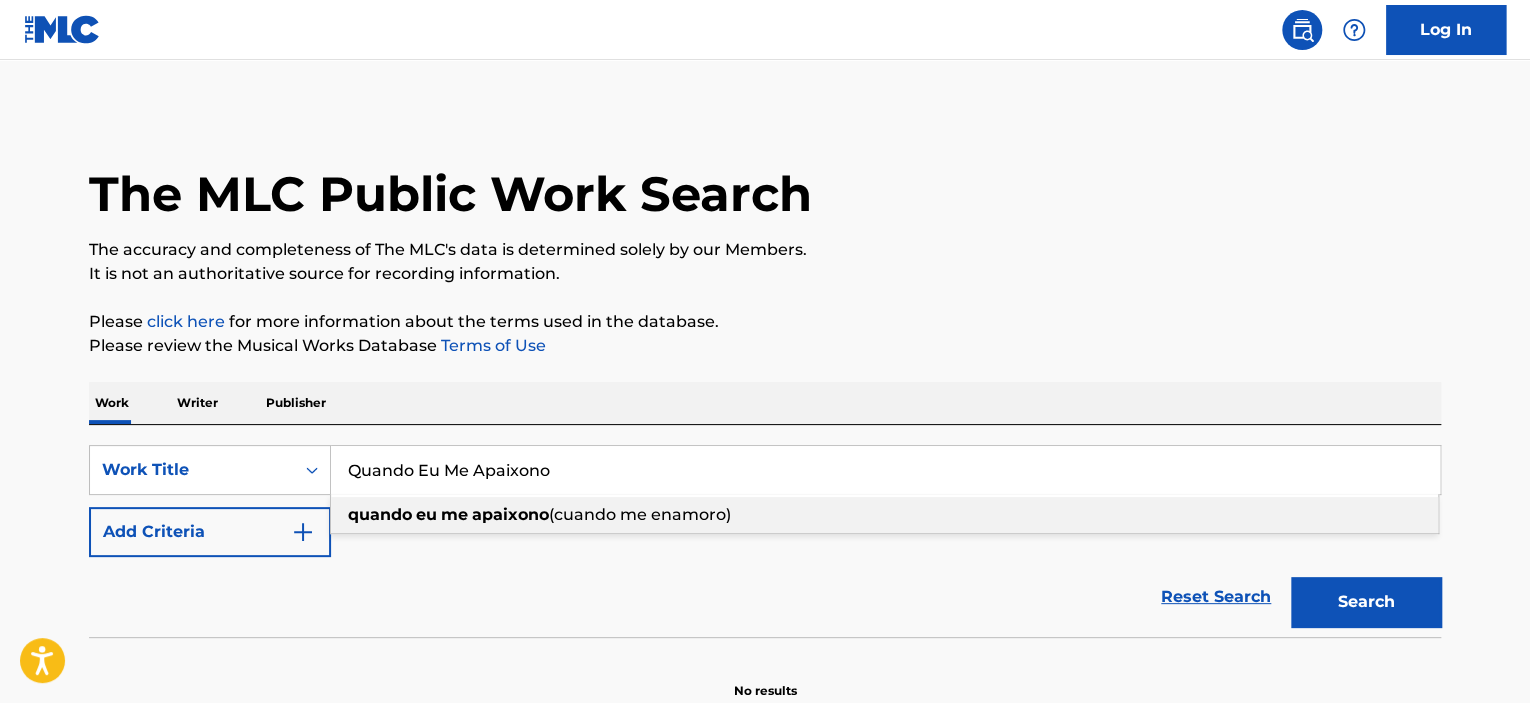 type on "Quando Eu Me Apaixono" 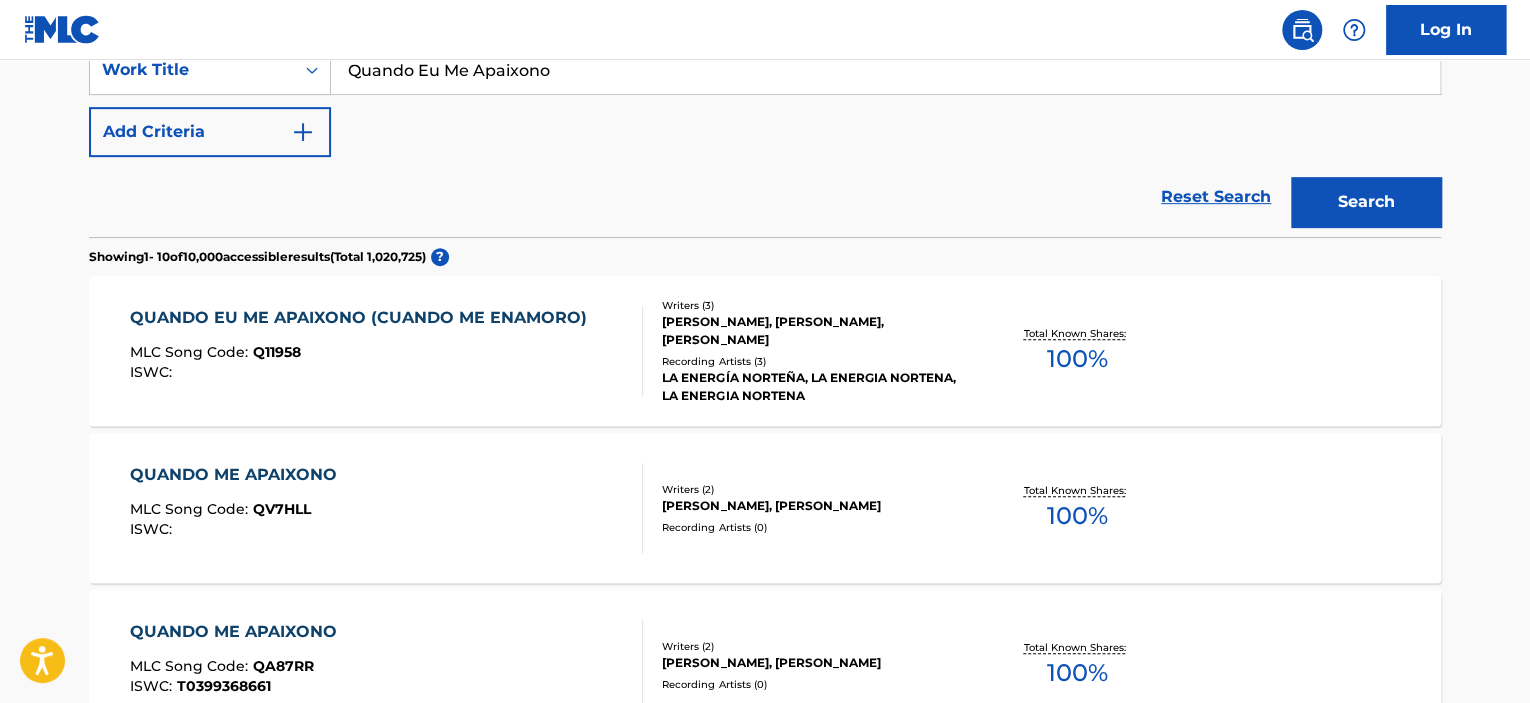 scroll, scrollTop: 400, scrollLeft: 0, axis: vertical 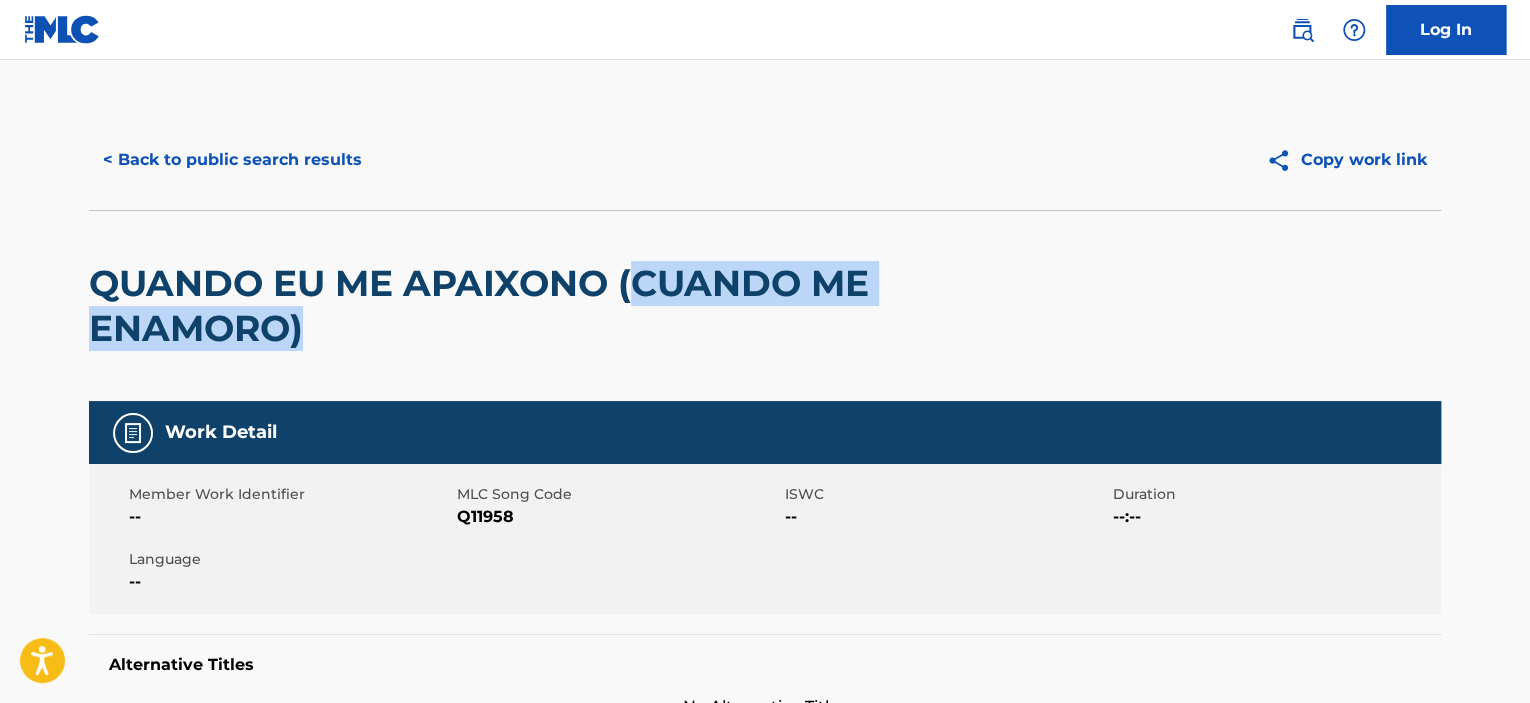 drag, startPoint x: 636, startPoint y: 282, endPoint x: 771, endPoint y: 344, distance: 148.55638 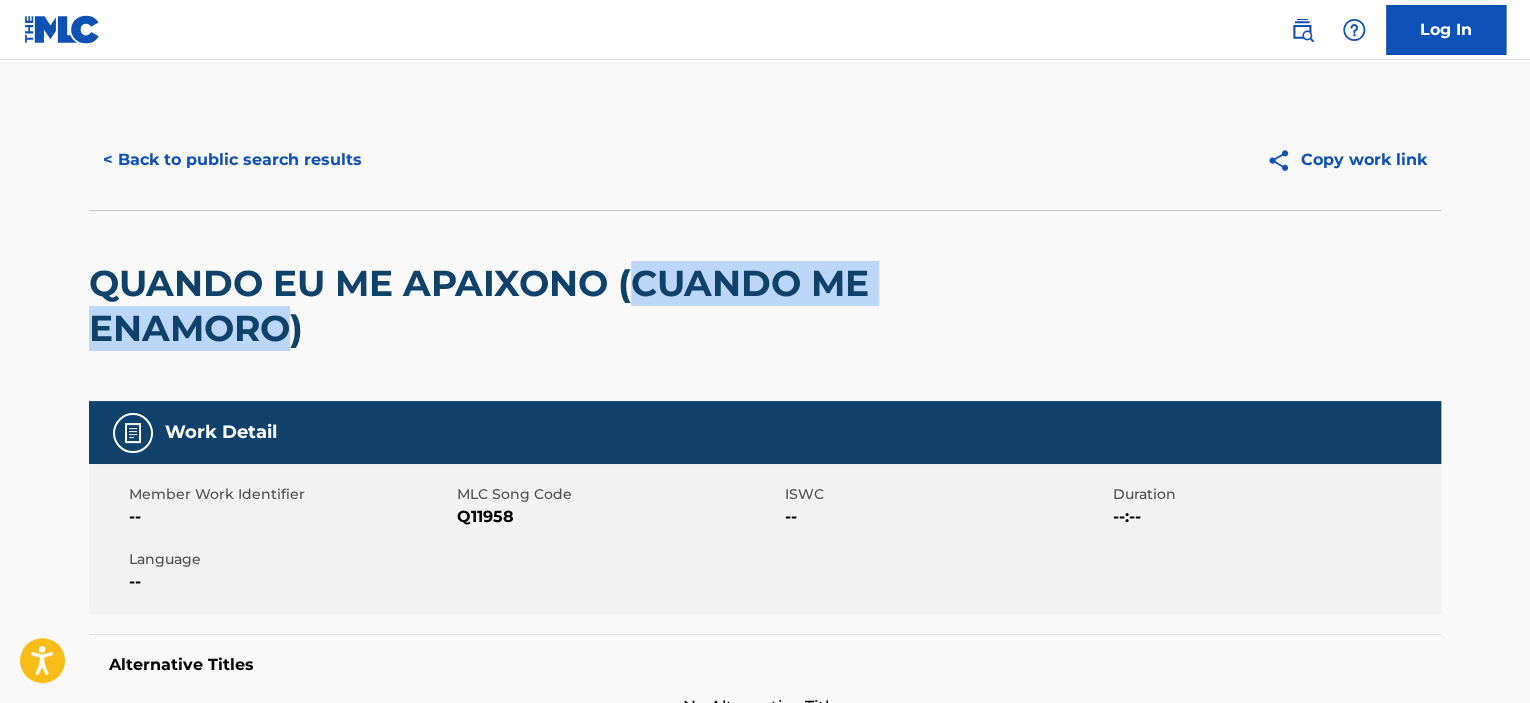 drag, startPoint x: 640, startPoint y: 281, endPoint x: 283, endPoint y: 326, distance: 359.82495 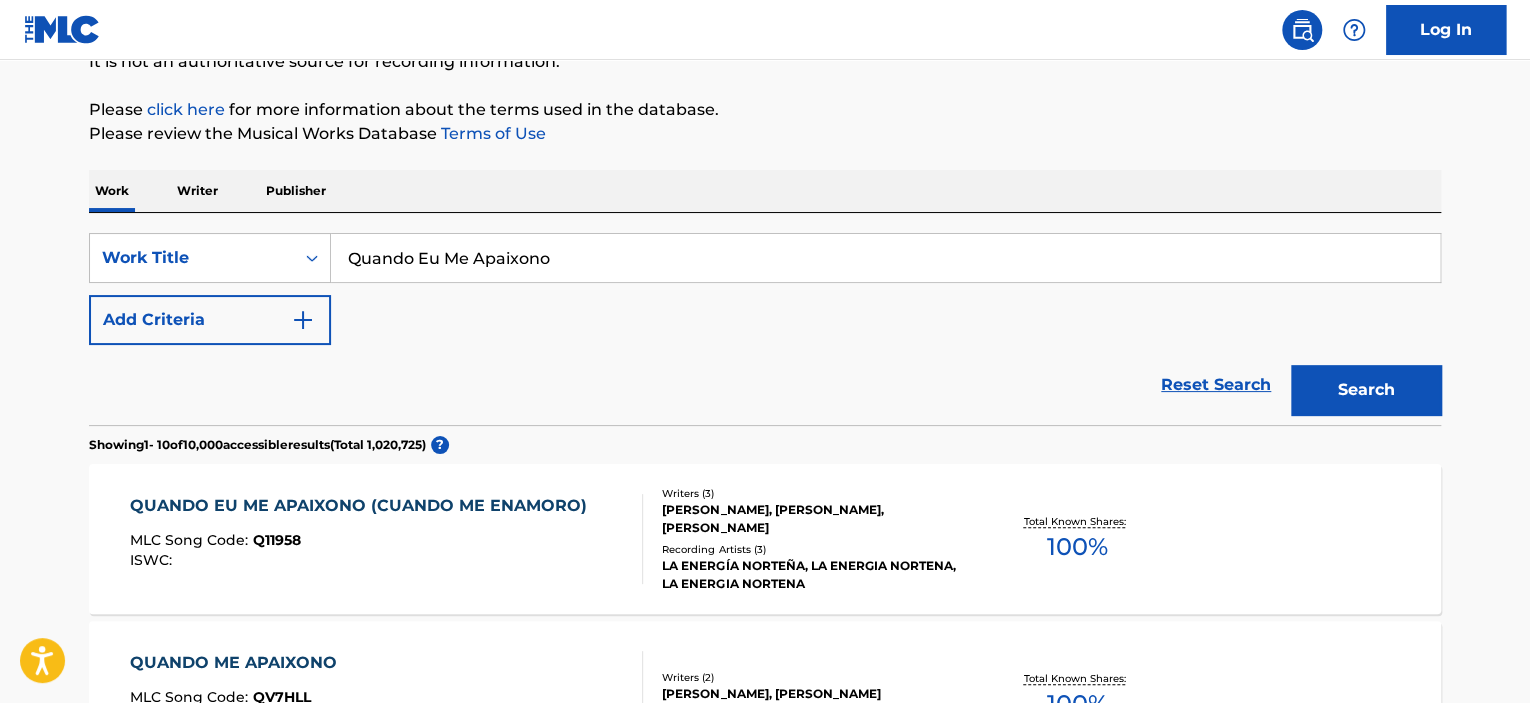 scroll, scrollTop: 200, scrollLeft: 0, axis: vertical 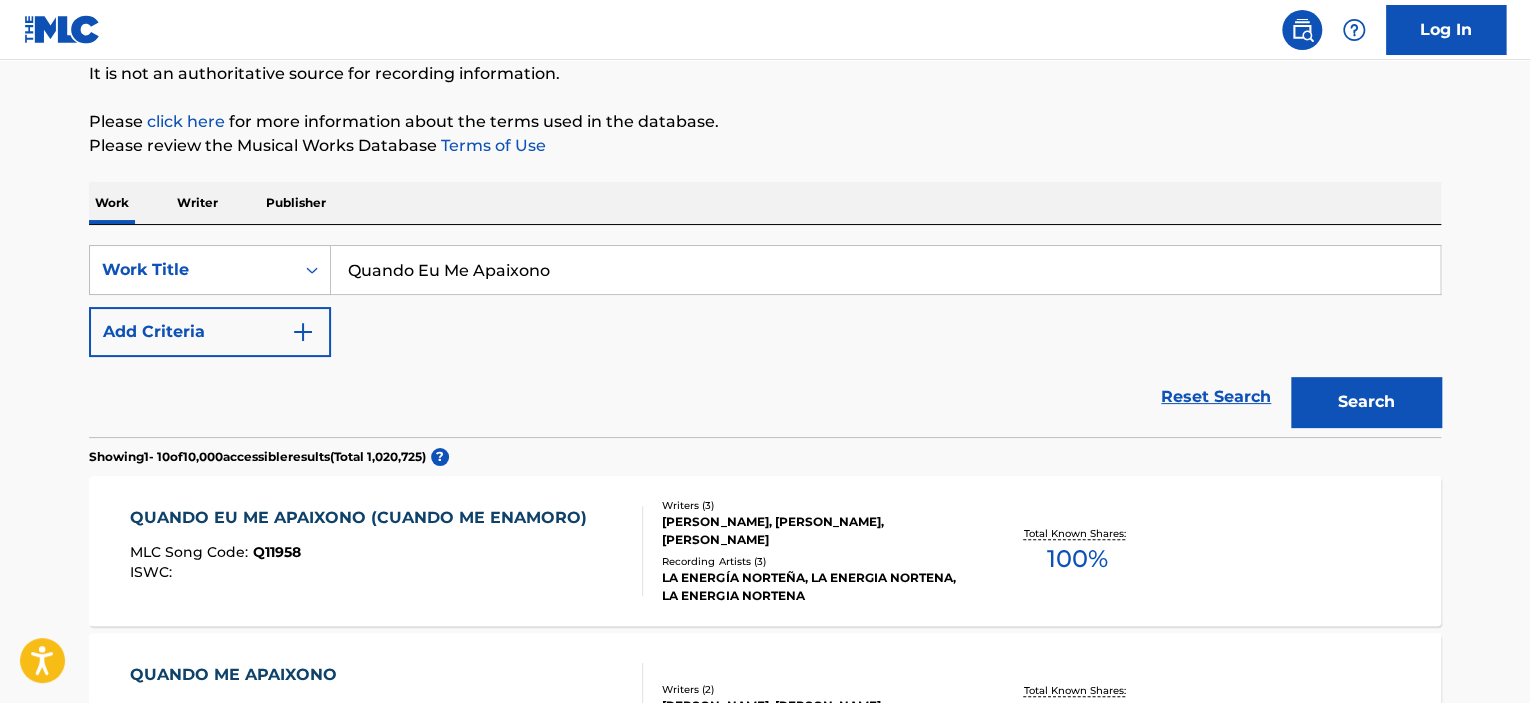 drag, startPoint x: 286, startPoint y: 288, endPoint x: 176, endPoint y: 308, distance: 111.8034 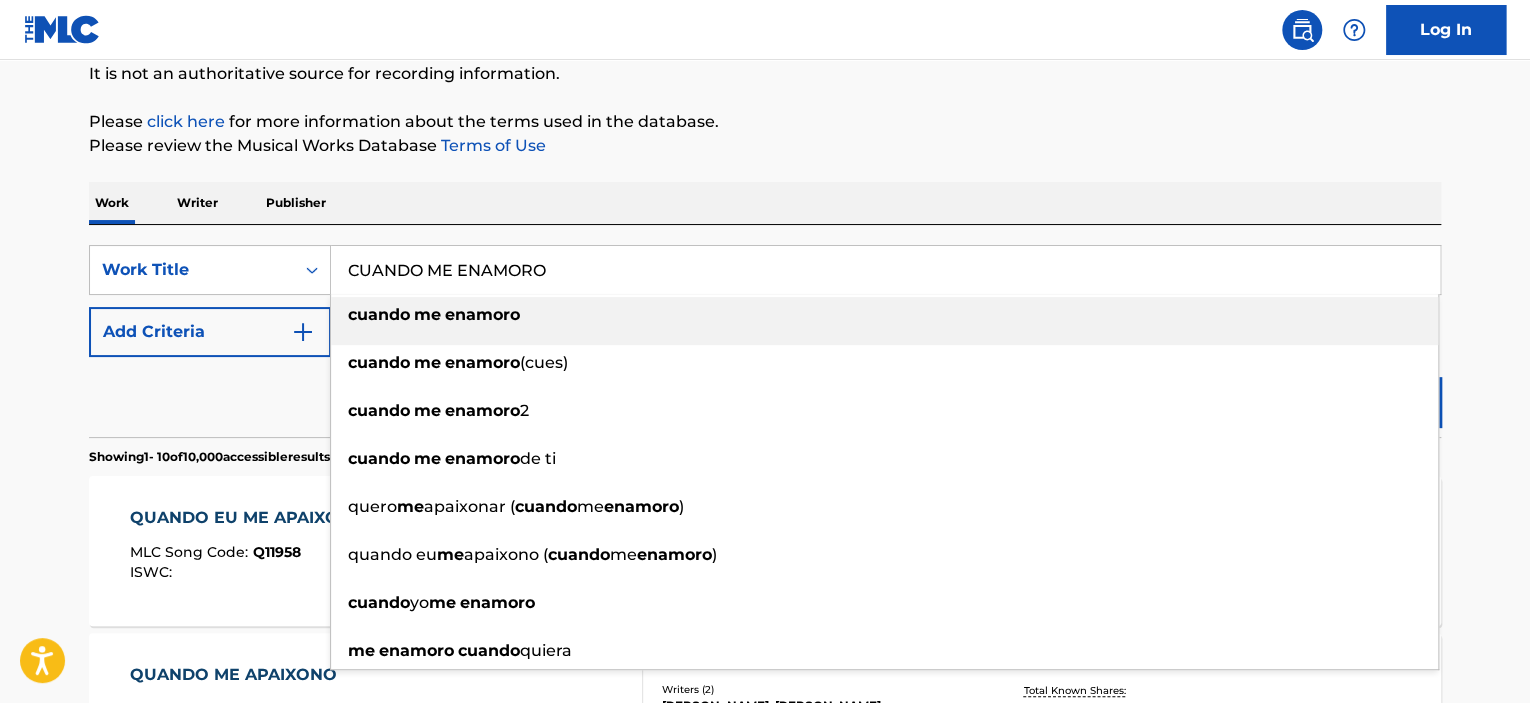 click on "cuando   me   enamoro" at bounding box center (884, 315) 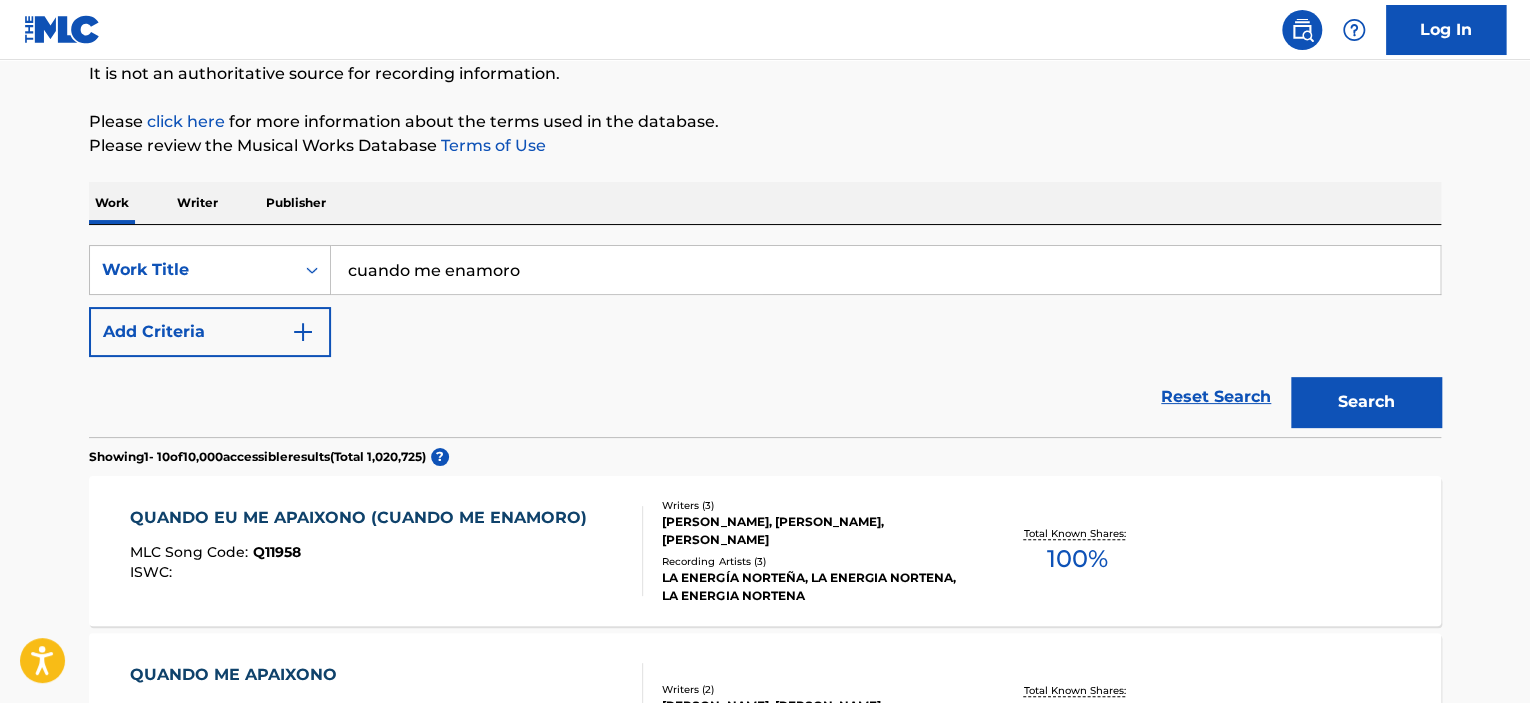 click on "Search" at bounding box center (1366, 402) 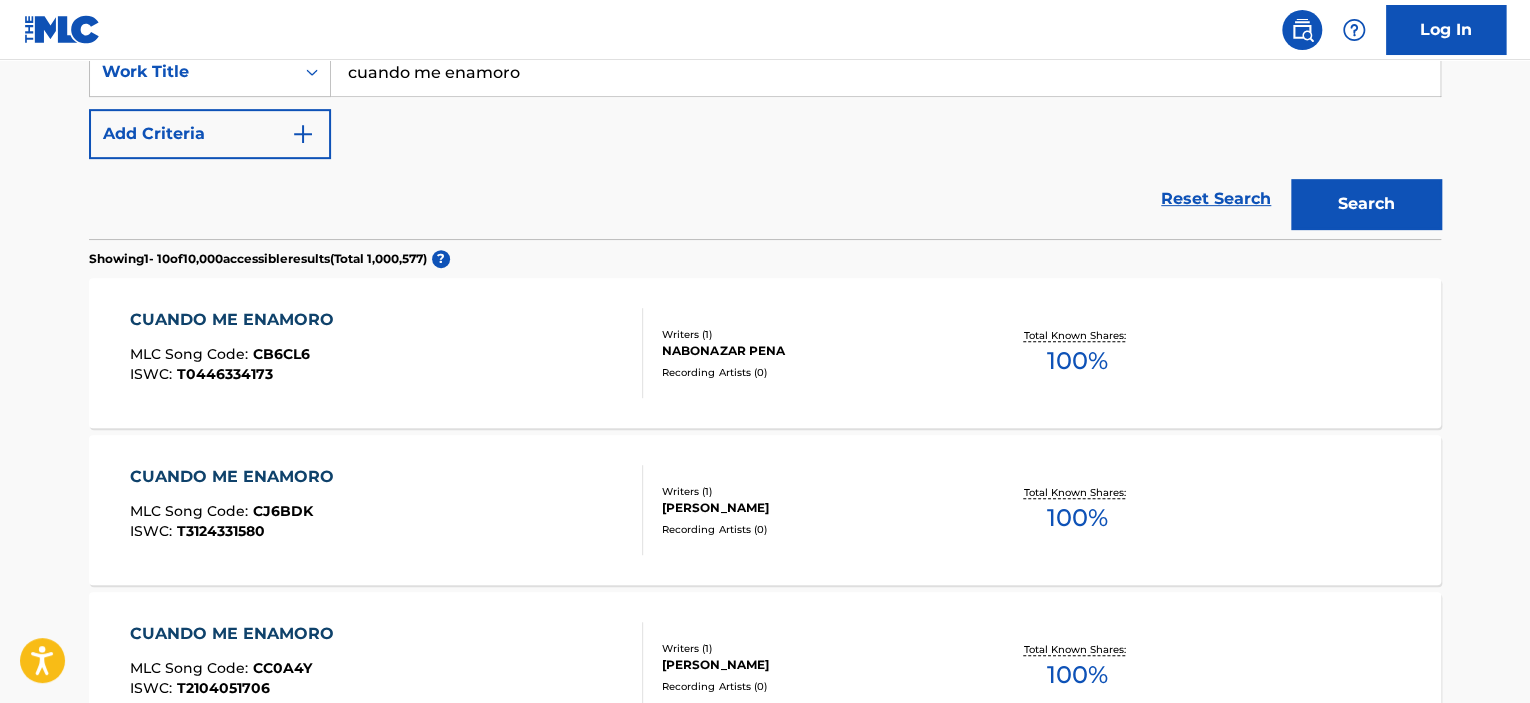 scroll, scrollTop: 400, scrollLeft: 0, axis: vertical 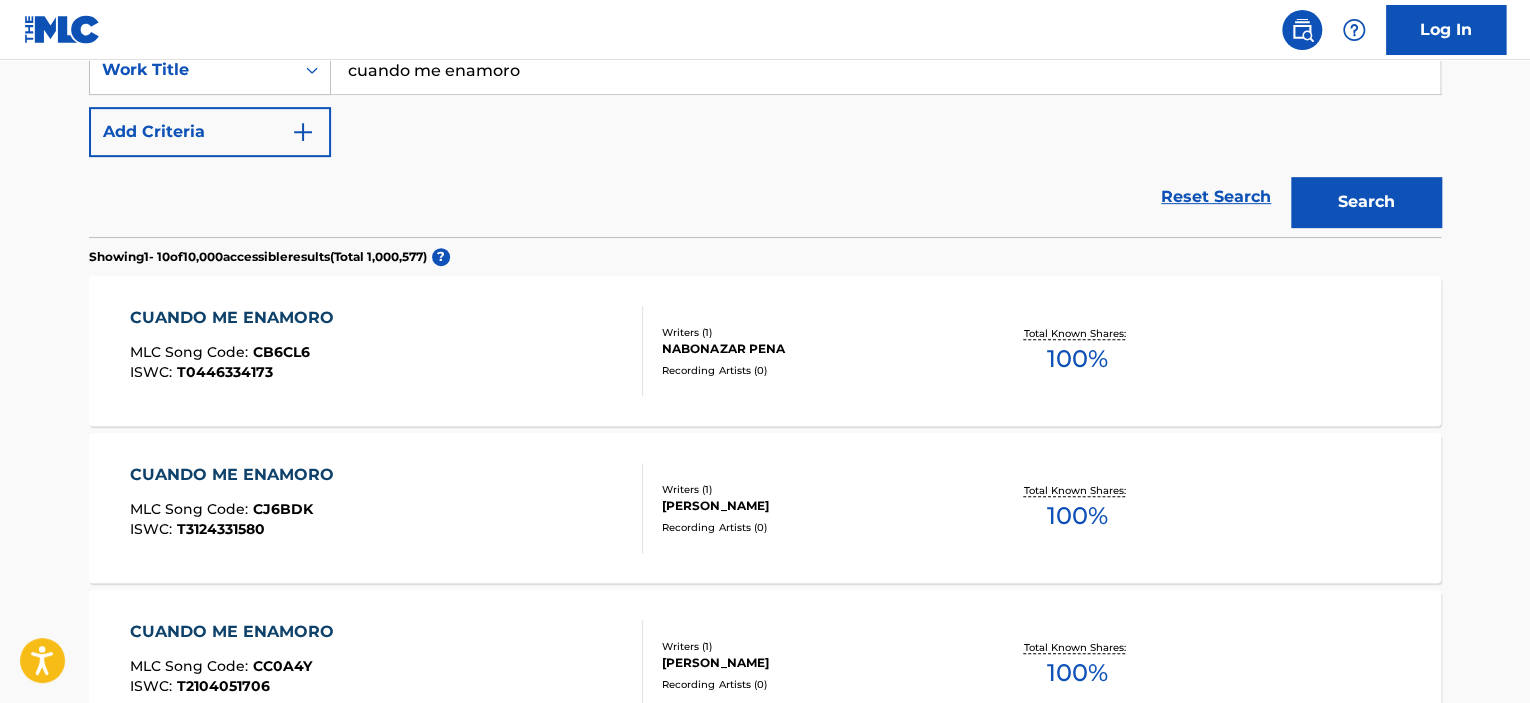 click on "Add Criteria" at bounding box center (210, 132) 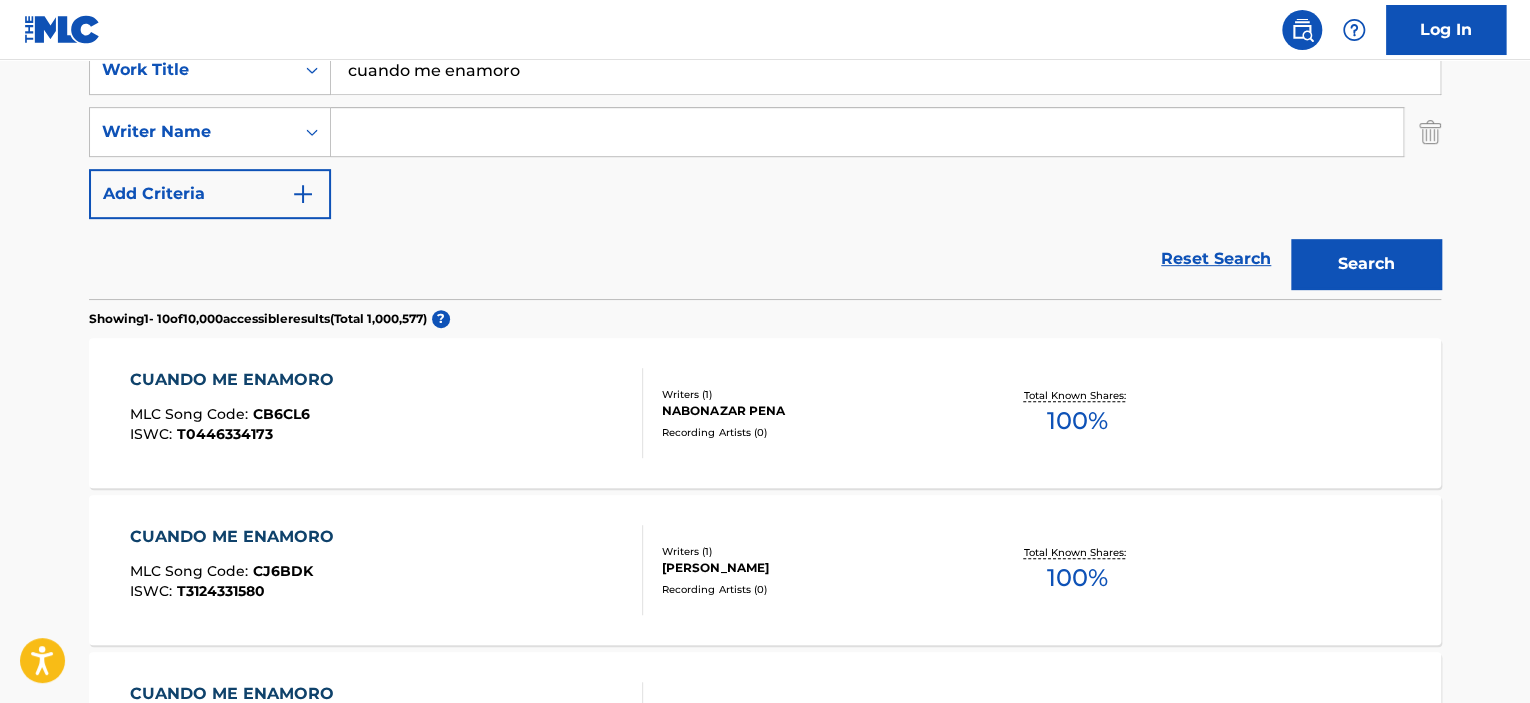 click at bounding box center [867, 132] 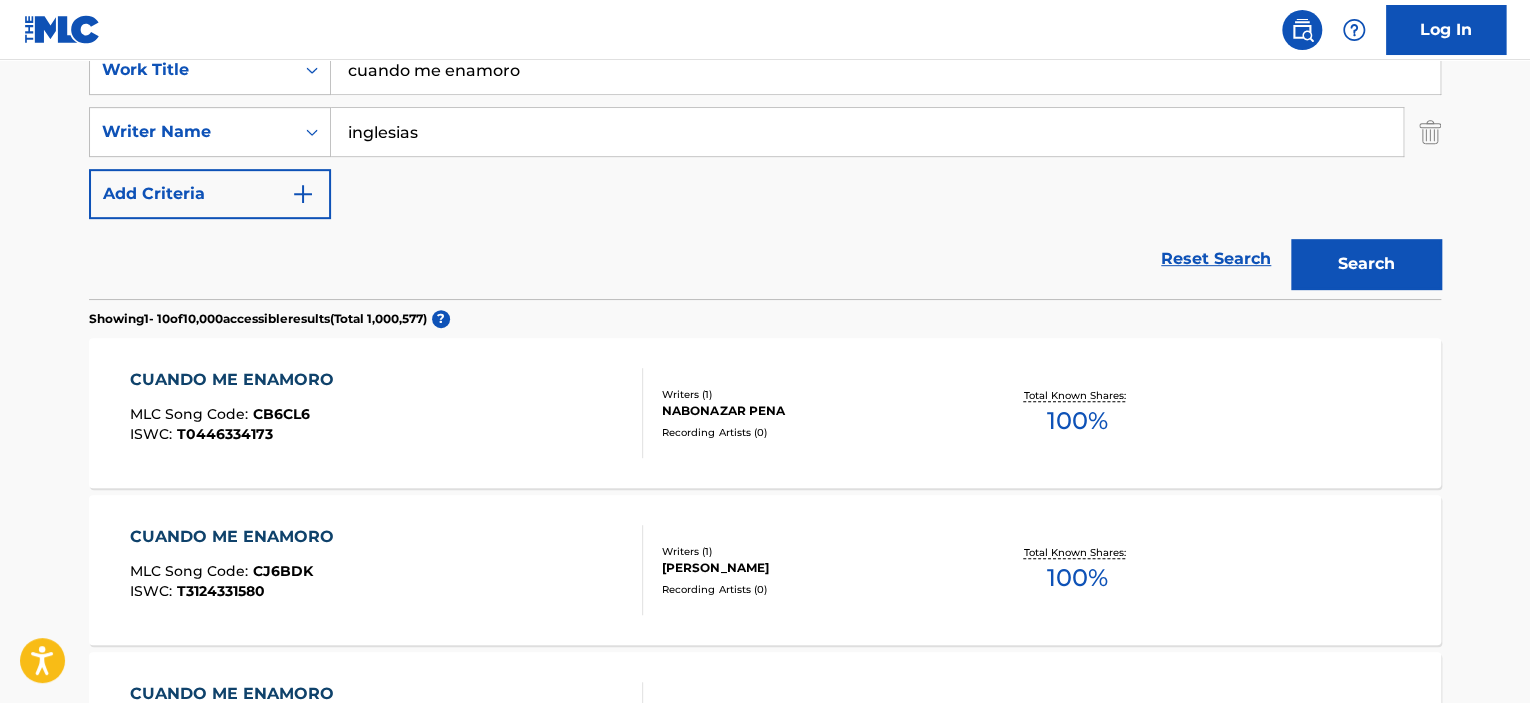 click on "Search" at bounding box center (1366, 264) 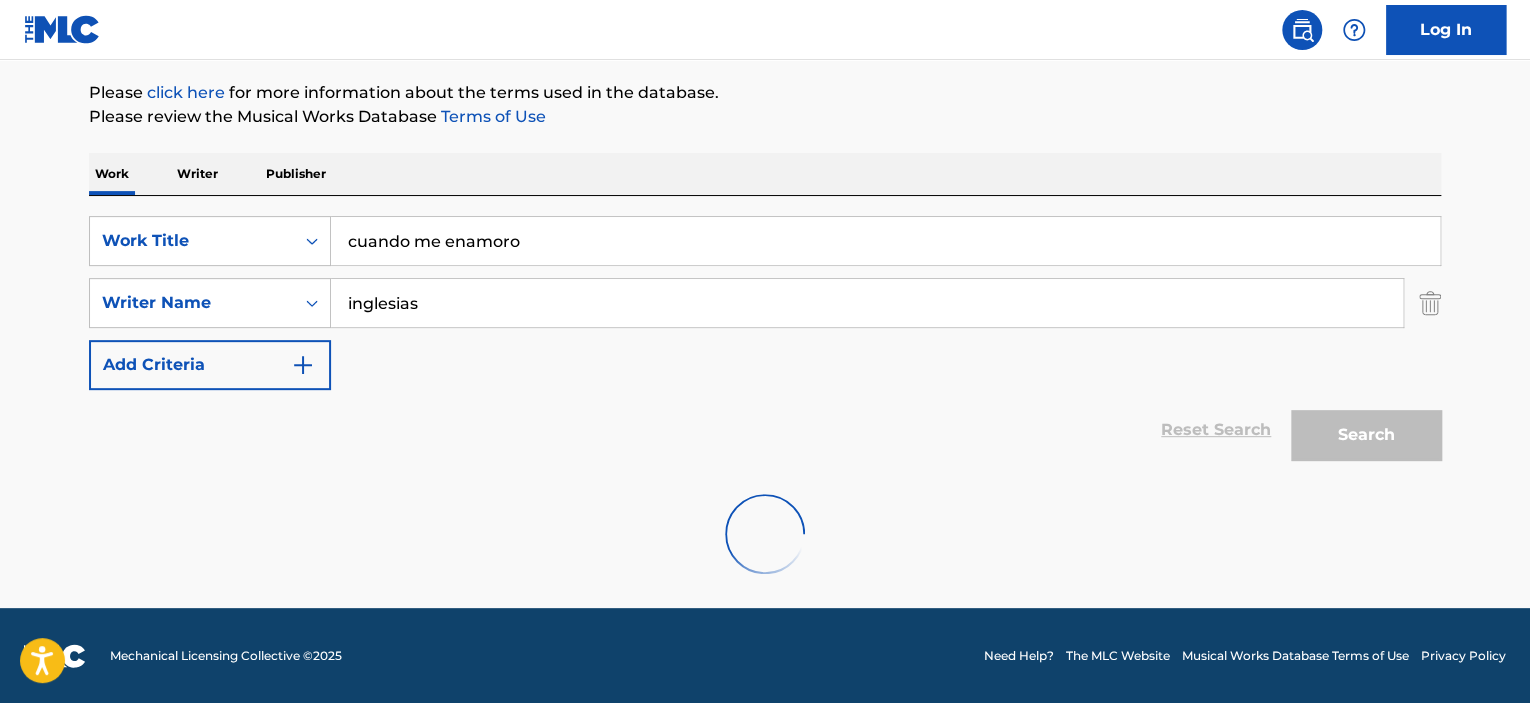 scroll, scrollTop: 164, scrollLeft: 0, axis: vertical 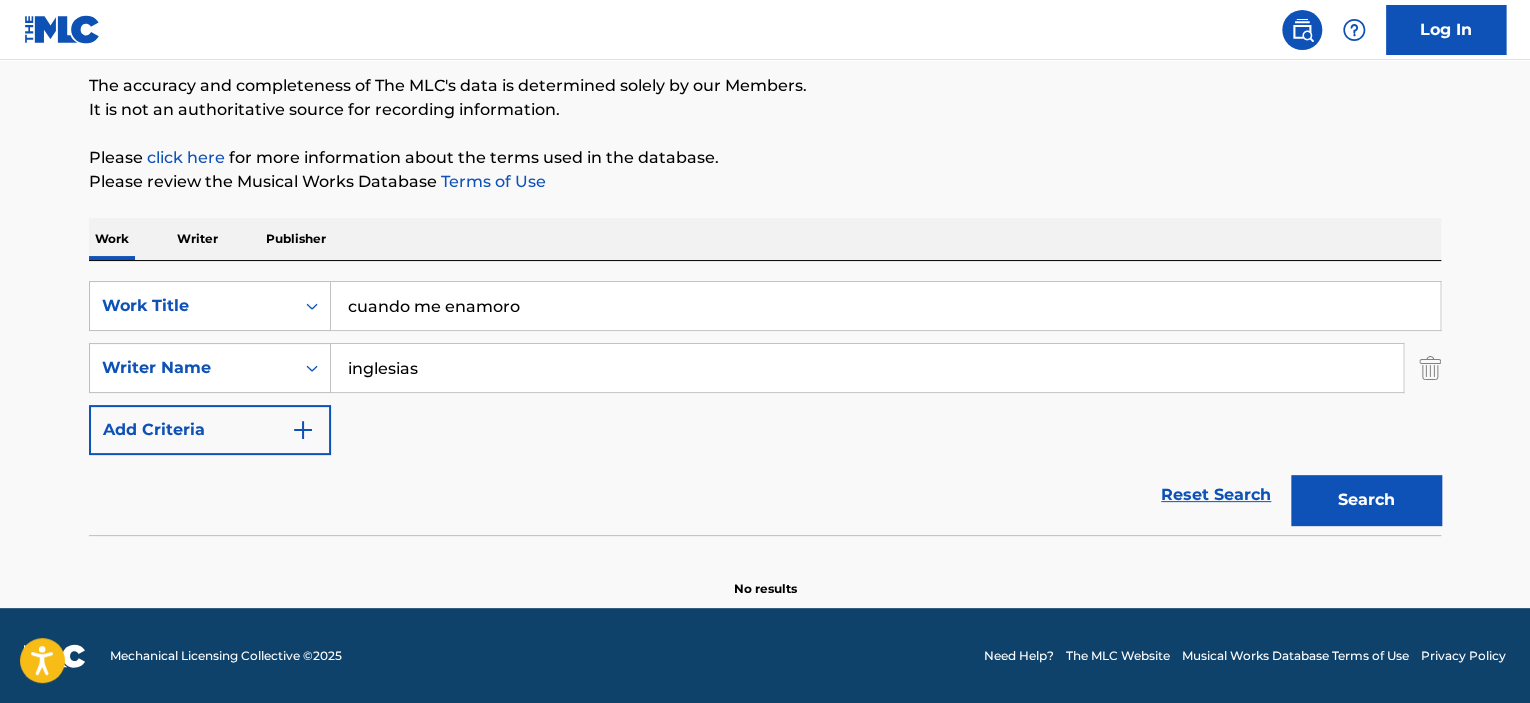 click on "inglesias" at bounding box center [867, 368] 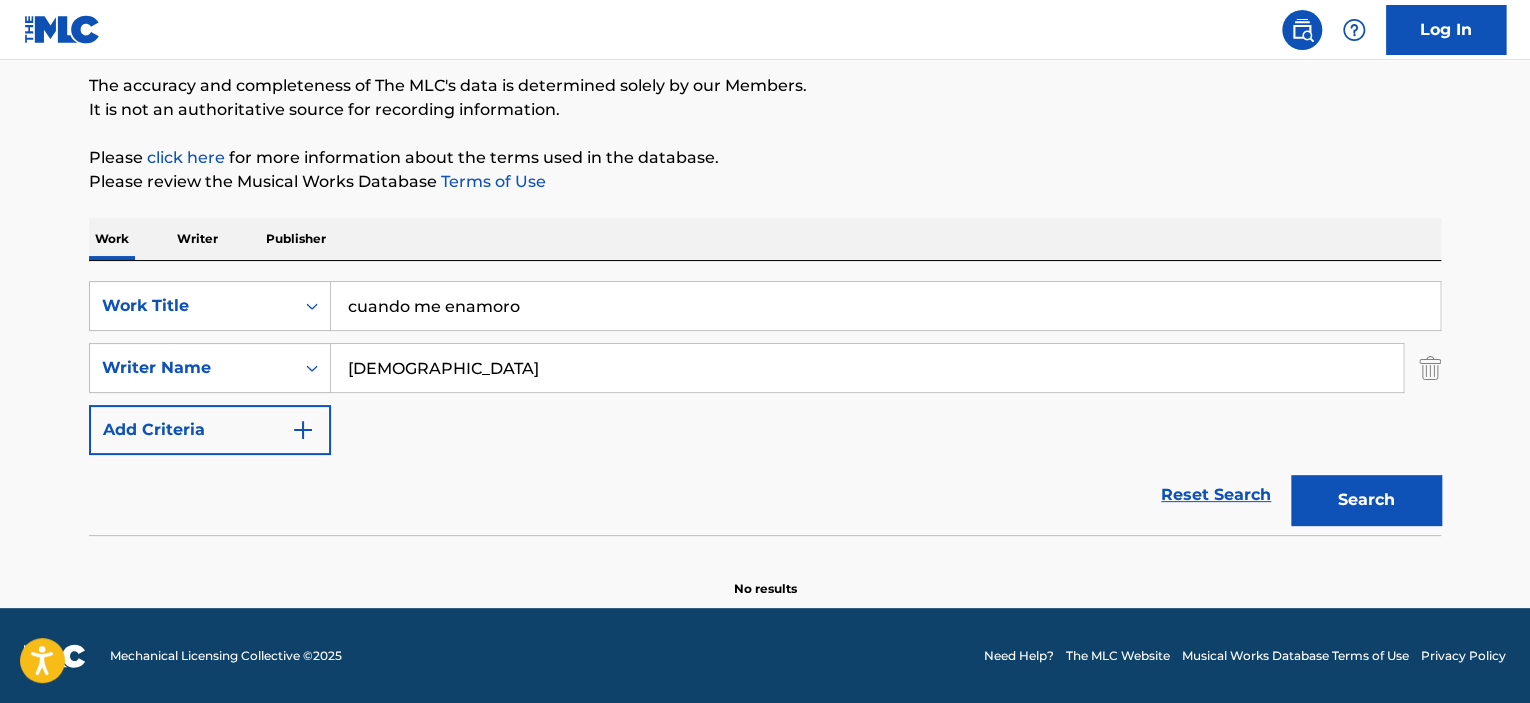 type on "iglesias" 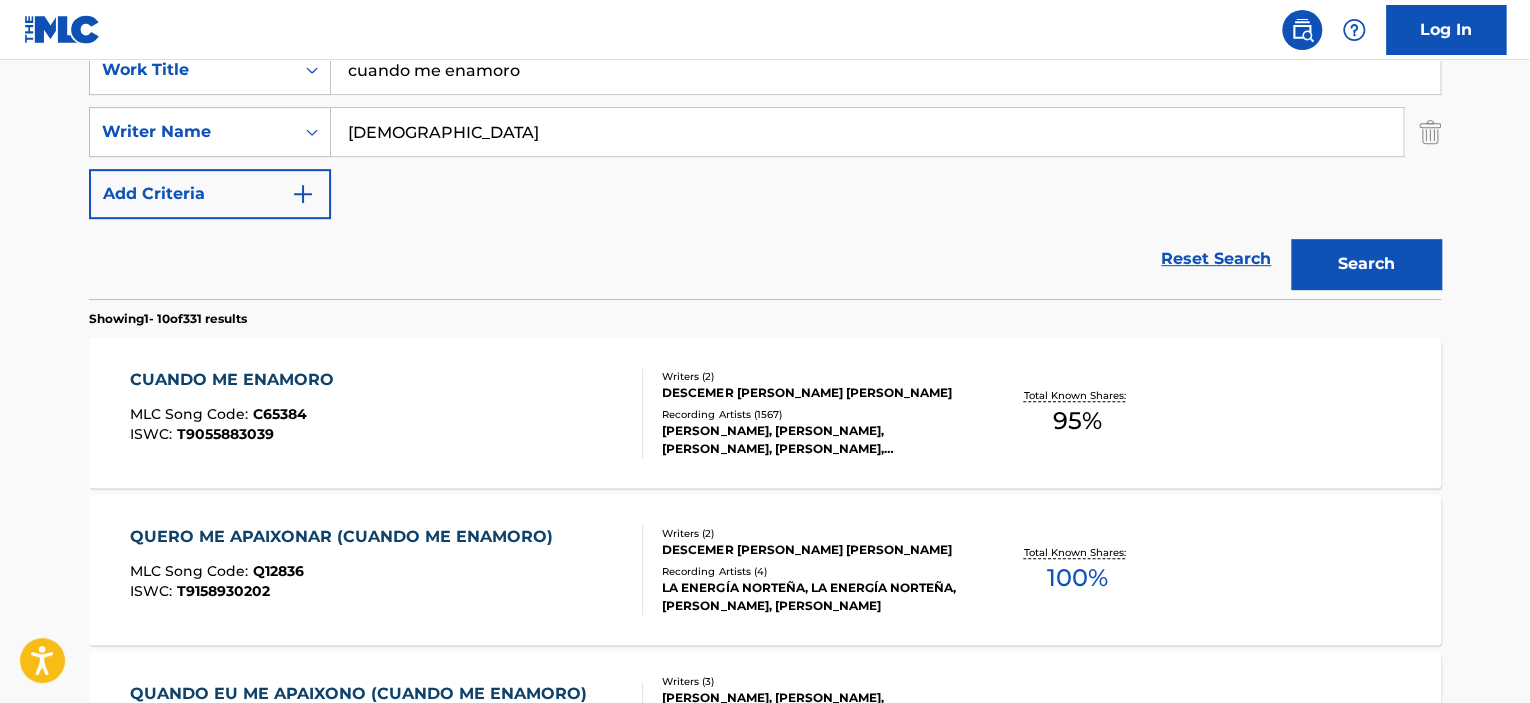 scroll, scrollTop: 500, scrollLeft: 0, axis: vertical 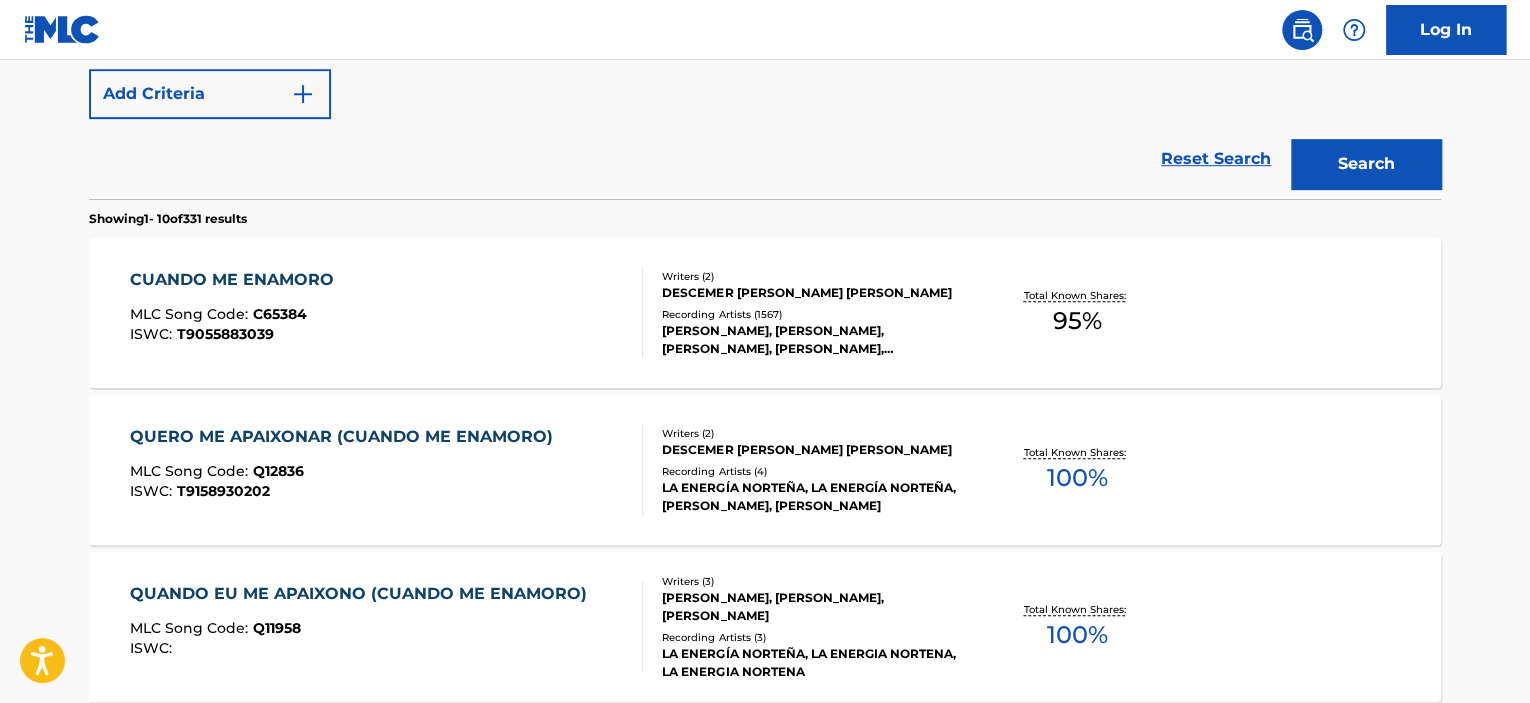 click on "MLC Song Code : Q12836" at bounding box center (346, 474) 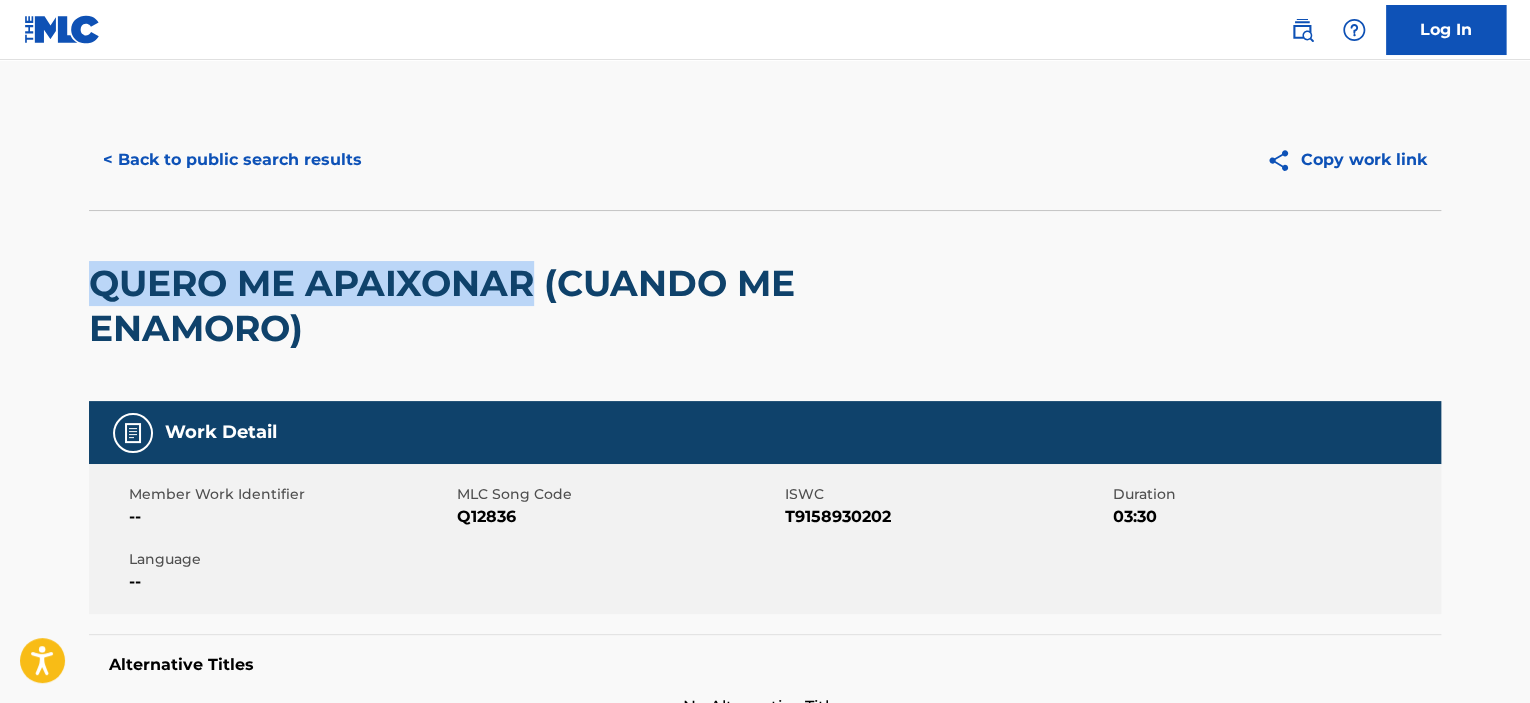 drag, startPoint x: 281, startPoint y: 278, endPoint x: 540, endPoint y: 286, distance: 259.12354 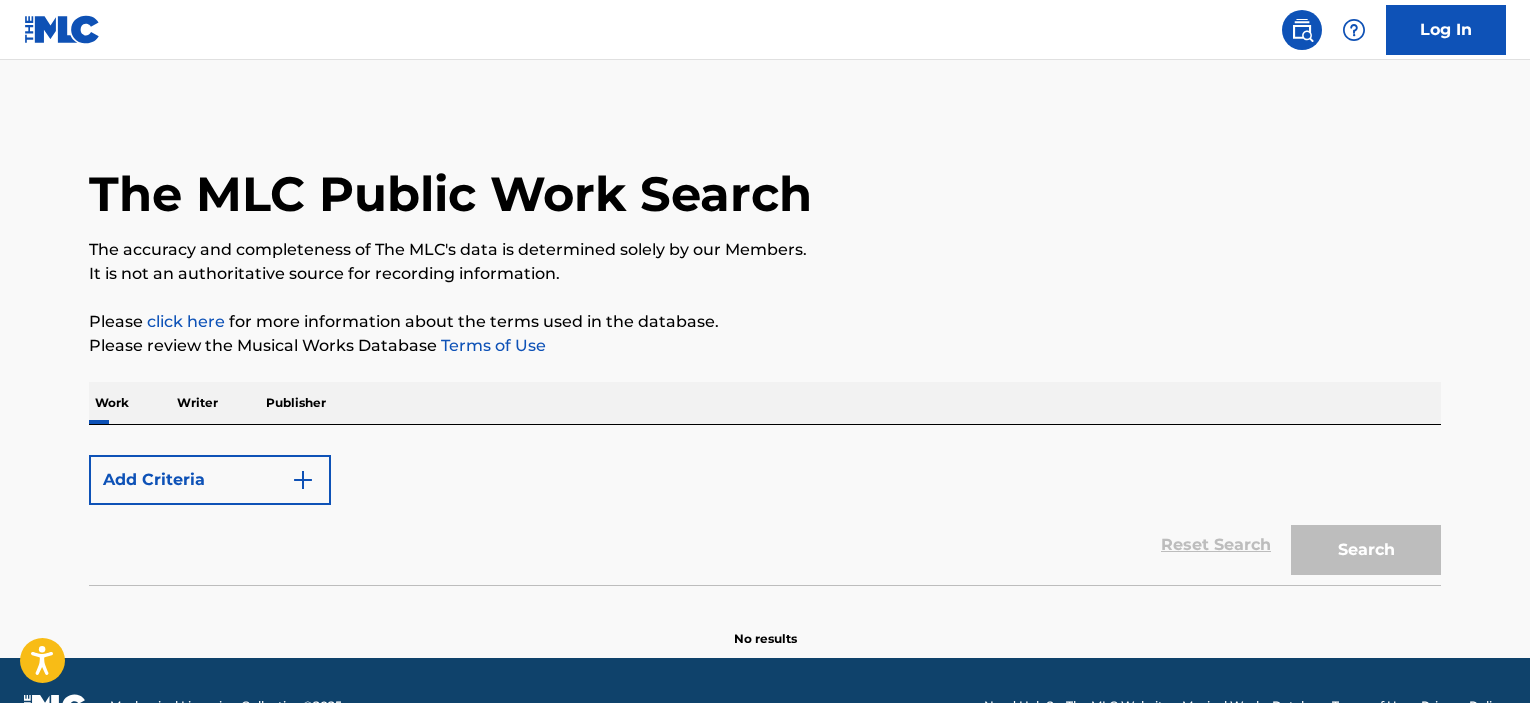 scroll, scrollTop: 0, scrollLeft: 0, axis: both 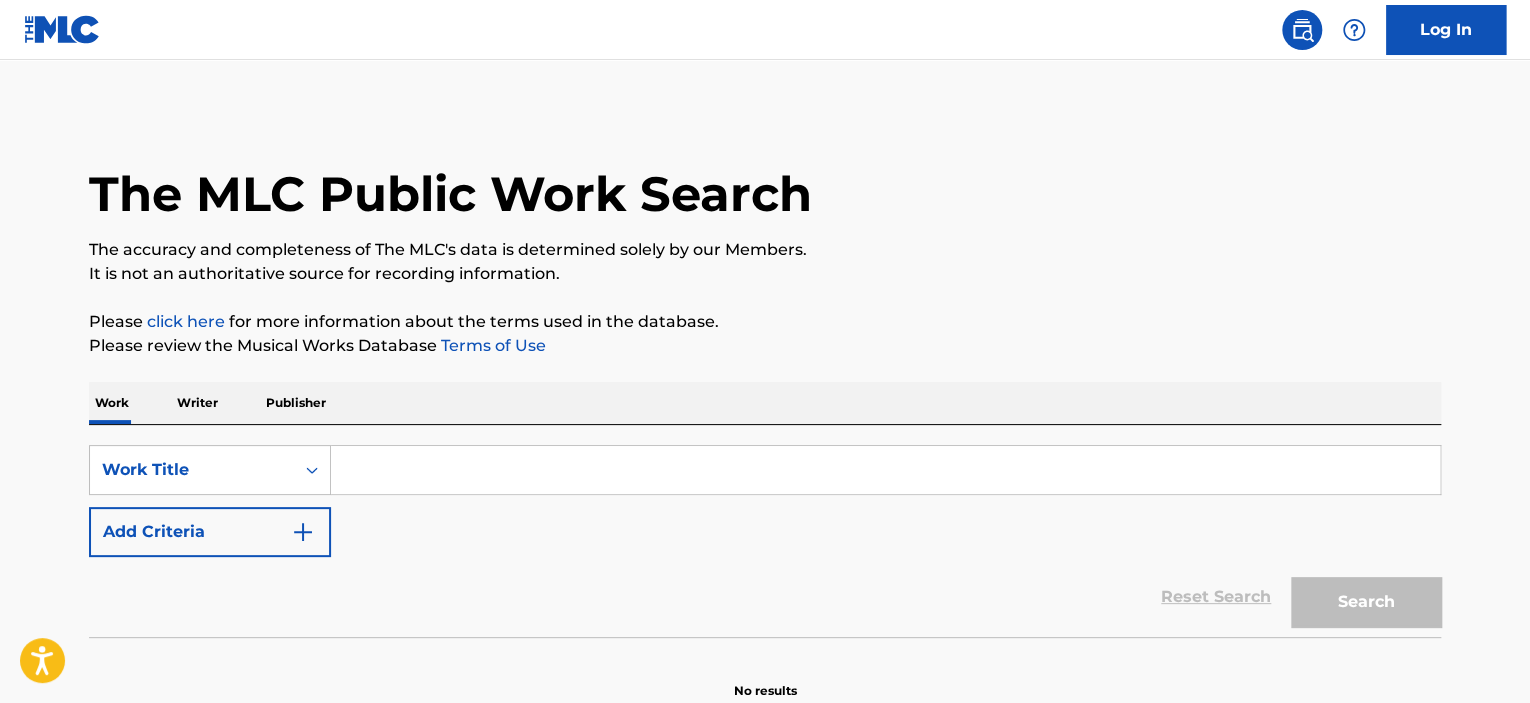 click at bounding box center [885, 470] 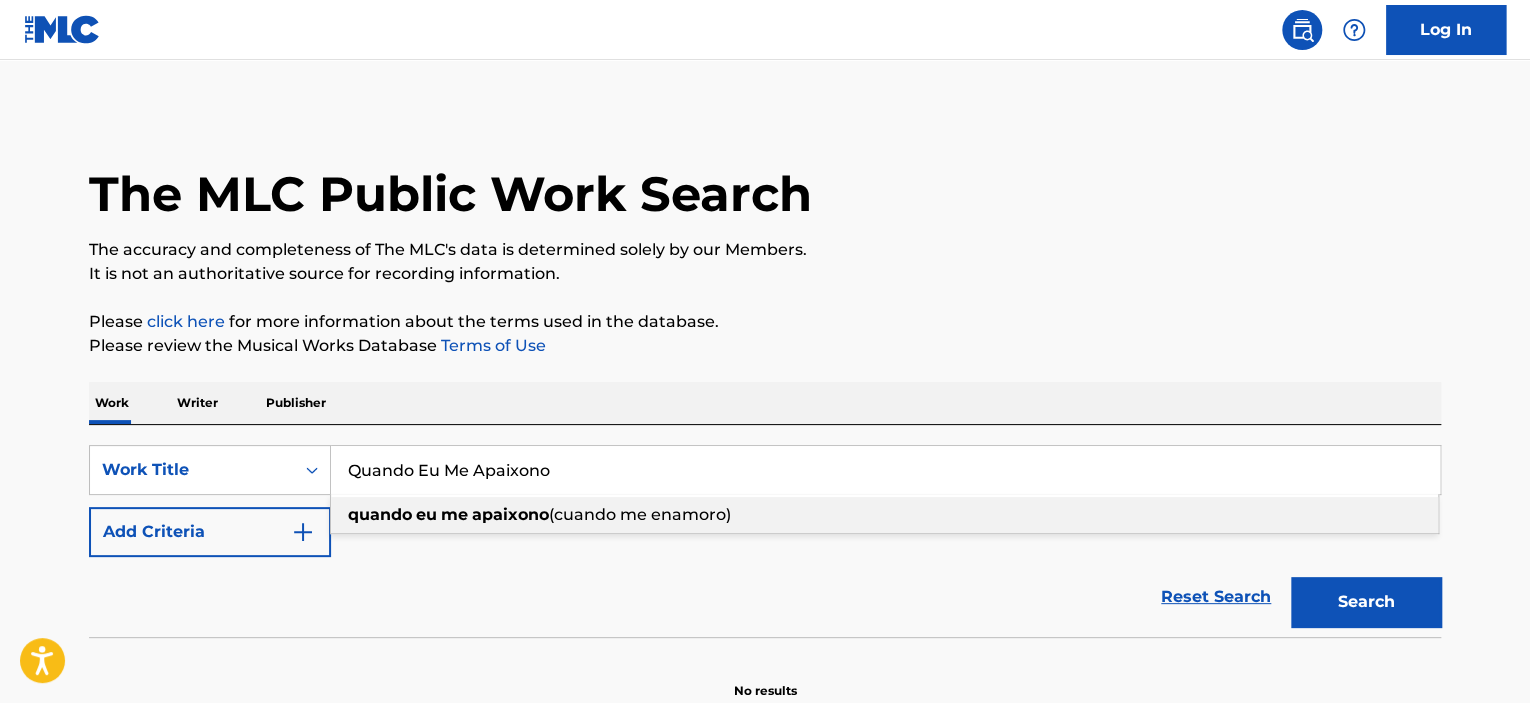 click on "(cuando me enamoro)" at bounding box center [640, 514] 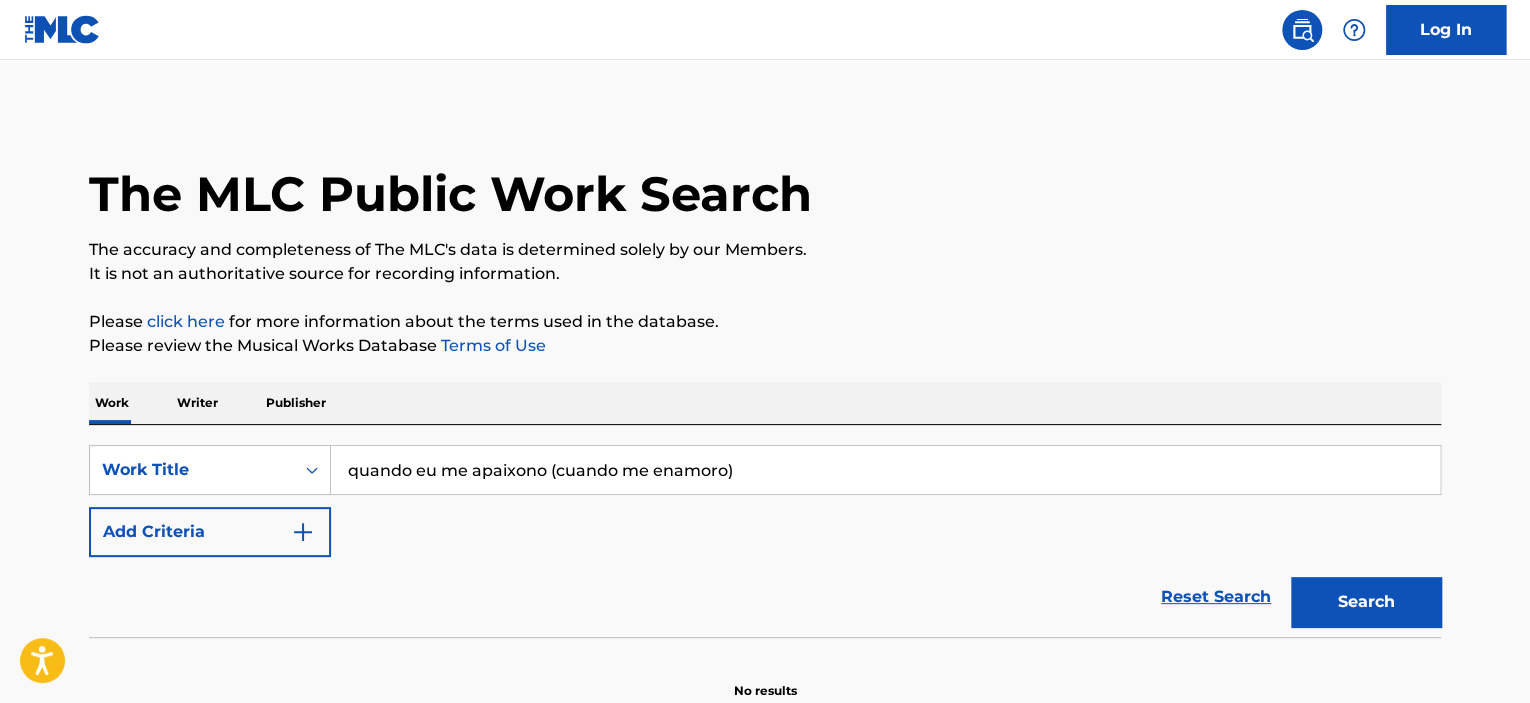 click on "Search" at bounding box center [1366, 602] 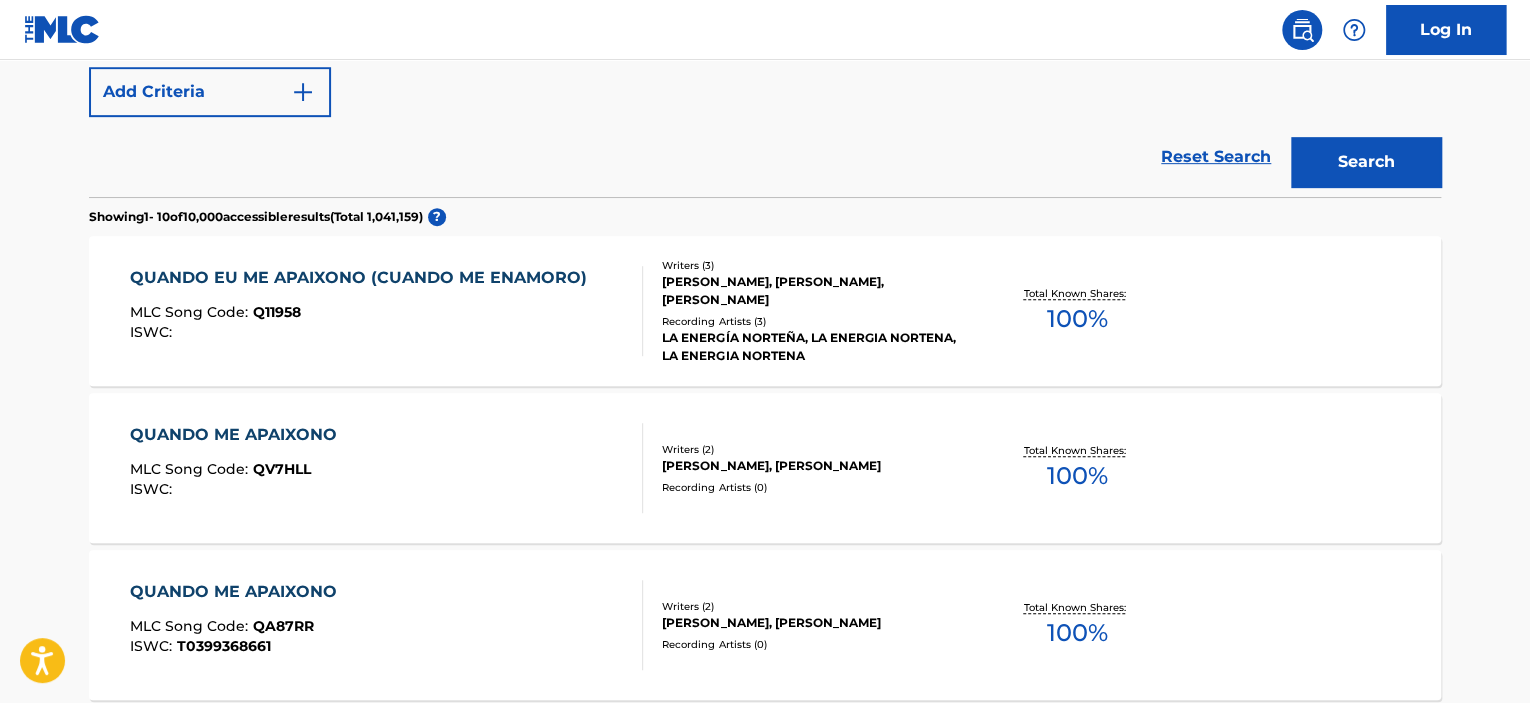 scroll, scrollTop: 468, scrollLeft: 0, axis: vertical 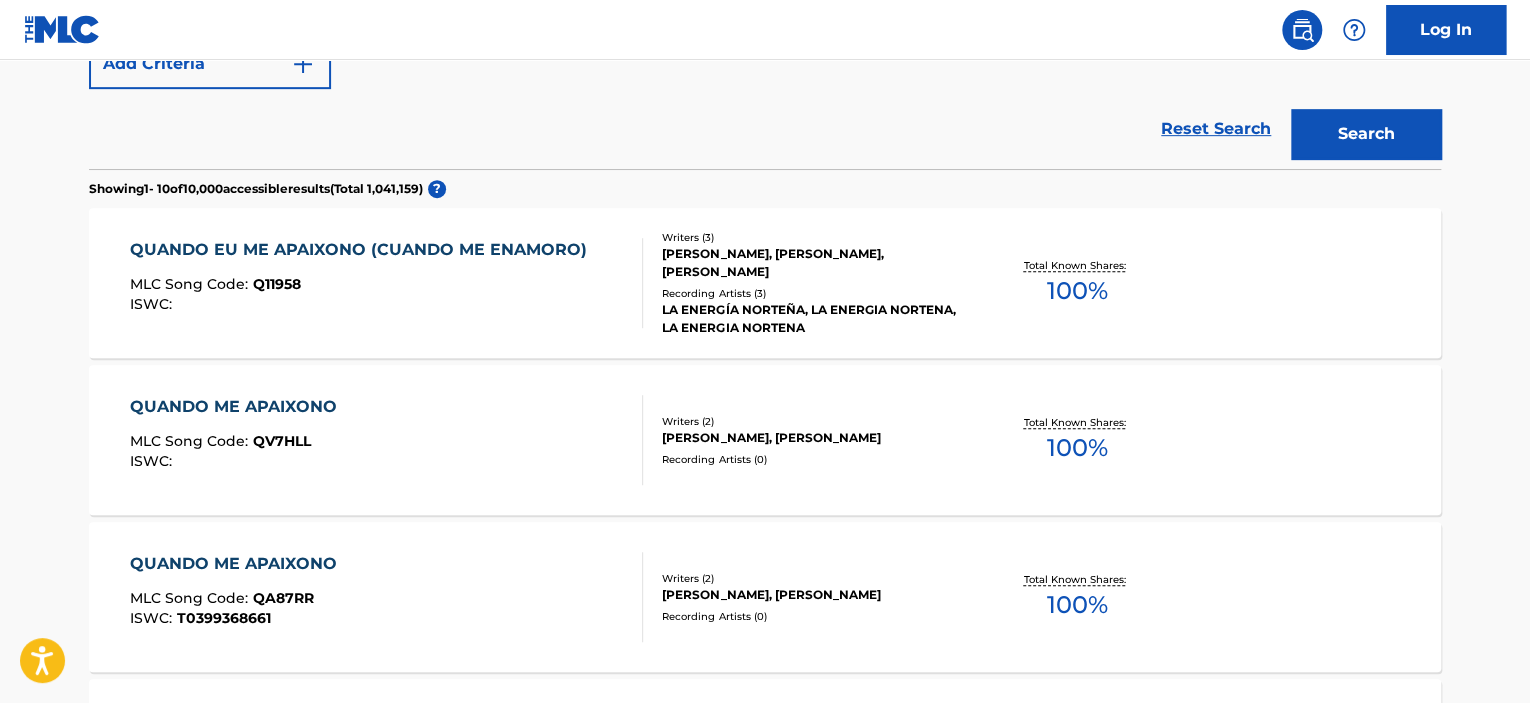 click on "QUANDO EU ME APAIXONO (CUANDO ME ENAMORO) MLC Song Code : Q11958 ISWC :" at bounding box center [387, 283] 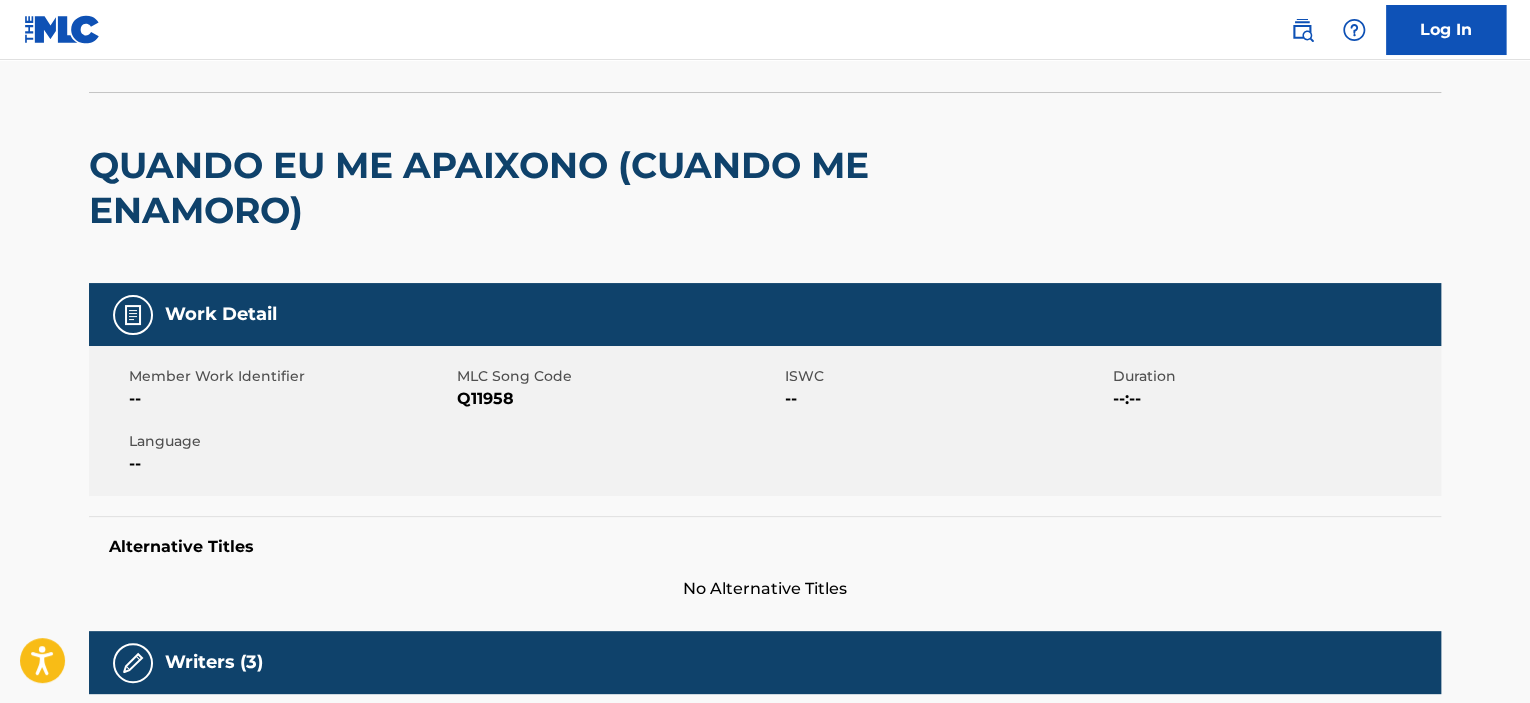 scroll, scrollTop: 400, scrollLeft: 0, axis: vertical 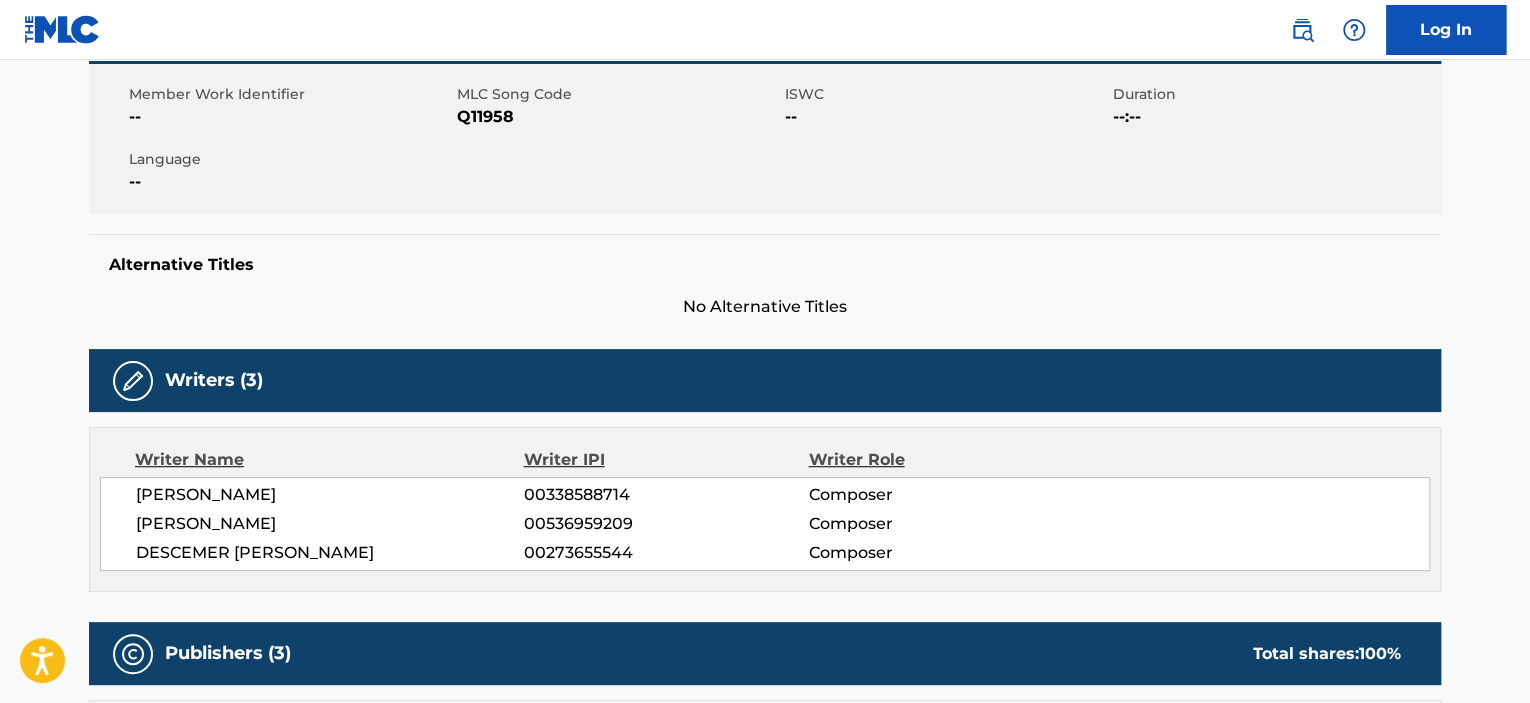 click on "DESCEMER [PERSON_NAME]" at bounding box center [330, 553] 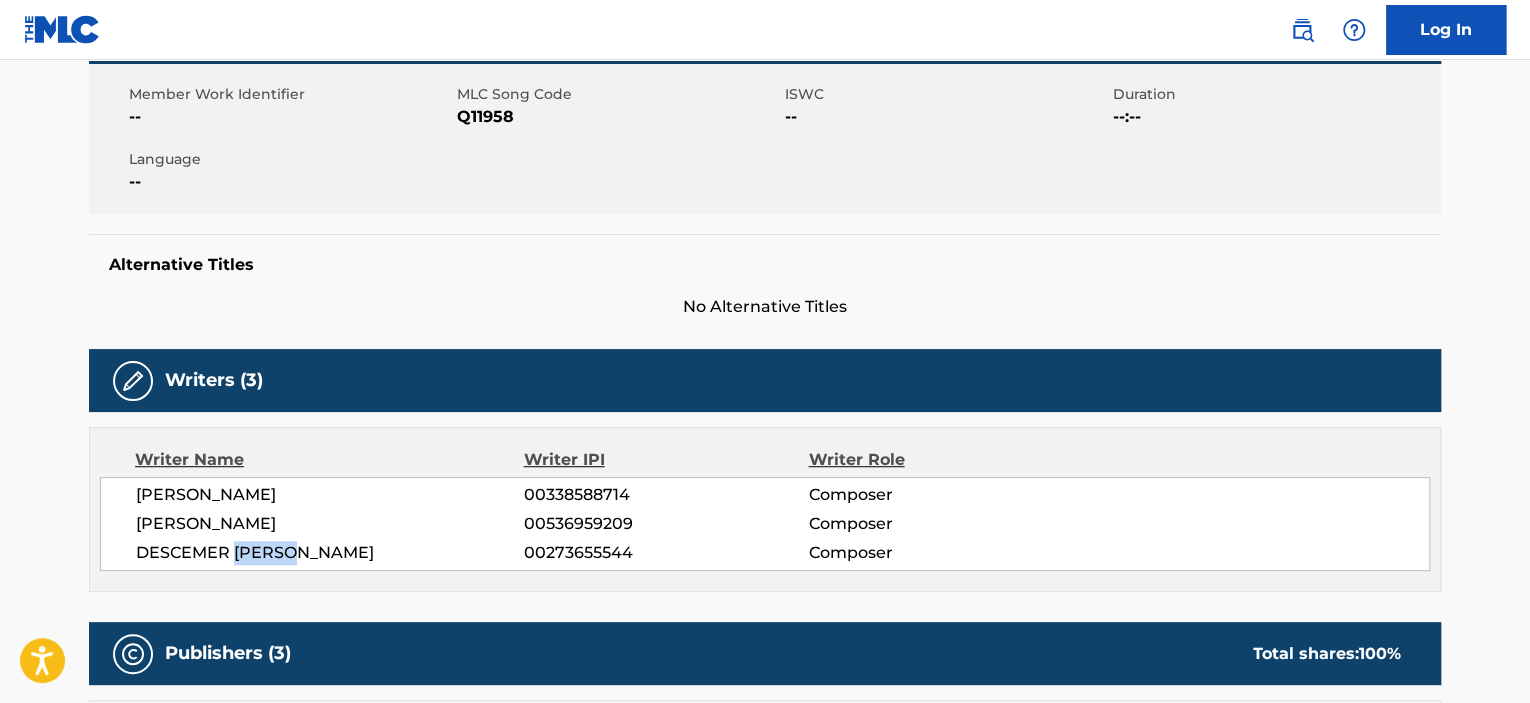 click on "DESCEMER [PERSON_NAME]" at bounding box center [330, 553] 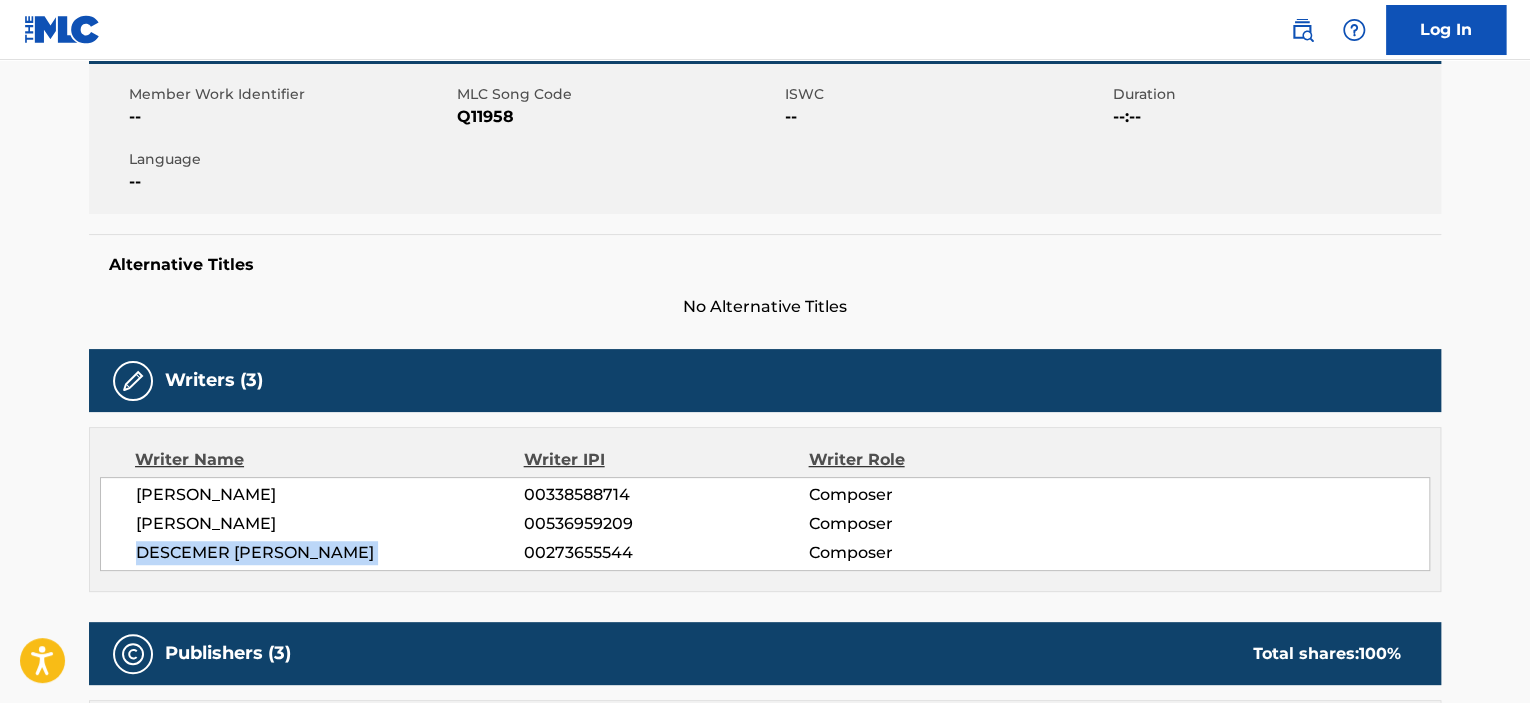 click on "DESCEMER [PERSON_NAME]" at bounding box center [330, 553] 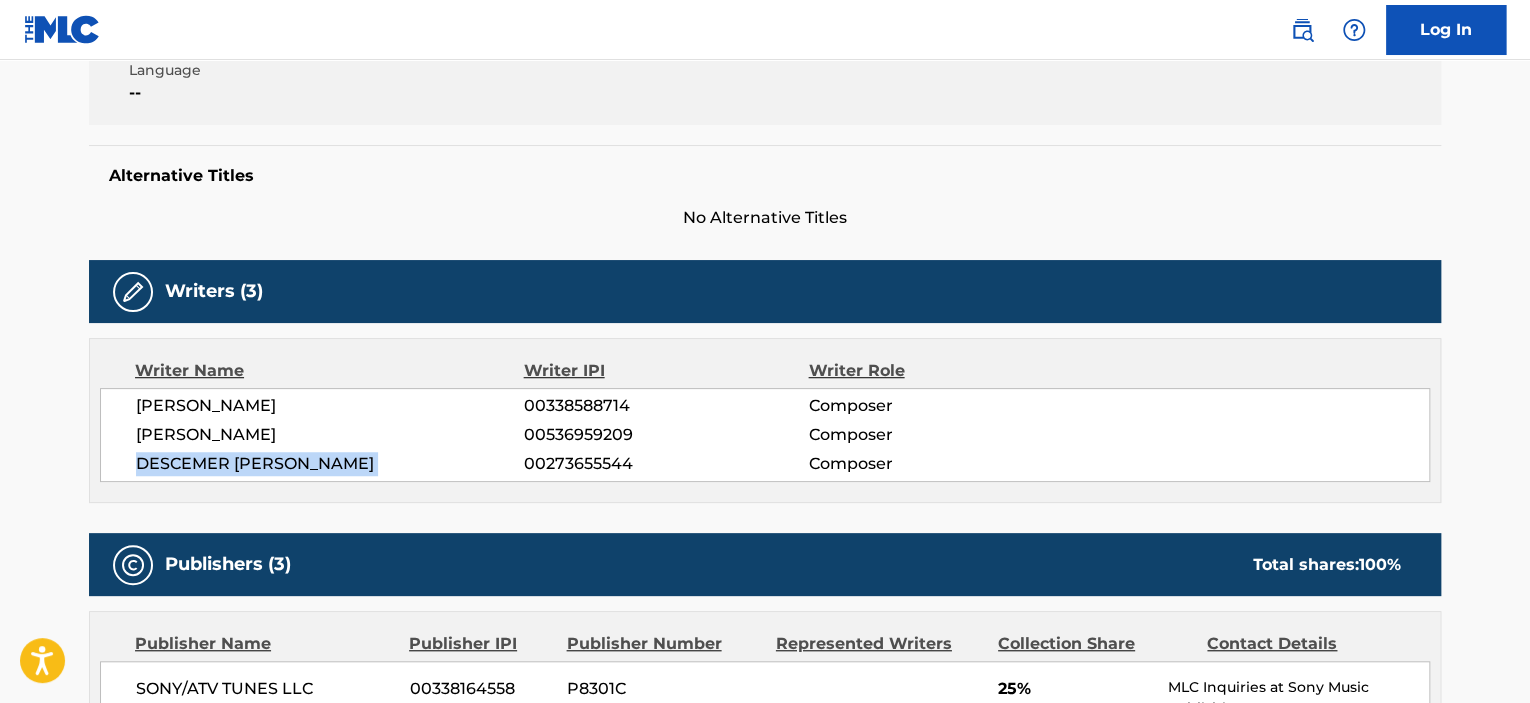 scroll, scrollTop: 500, scrollLeft: 0, axis: vertical 